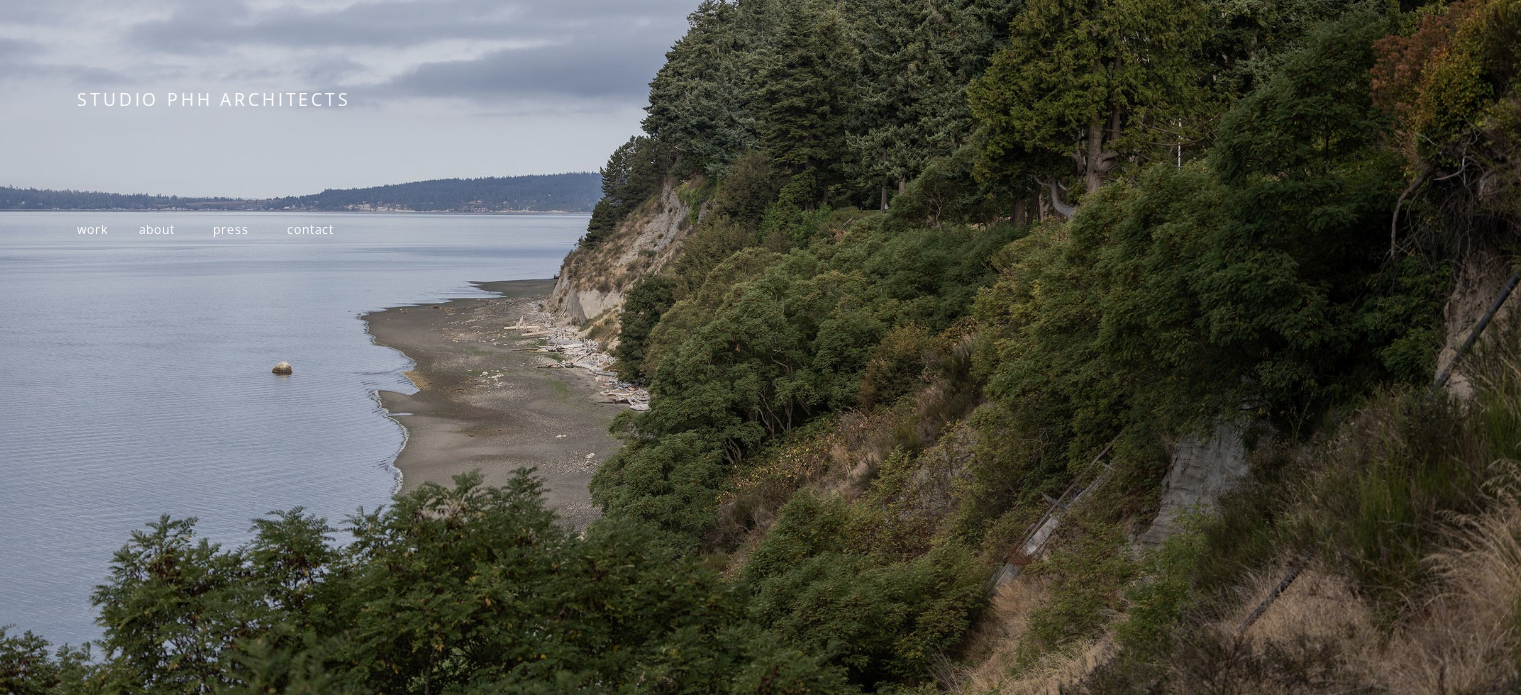scroll, scrollTop: 372, scrollLeft: 0, axis: vertical 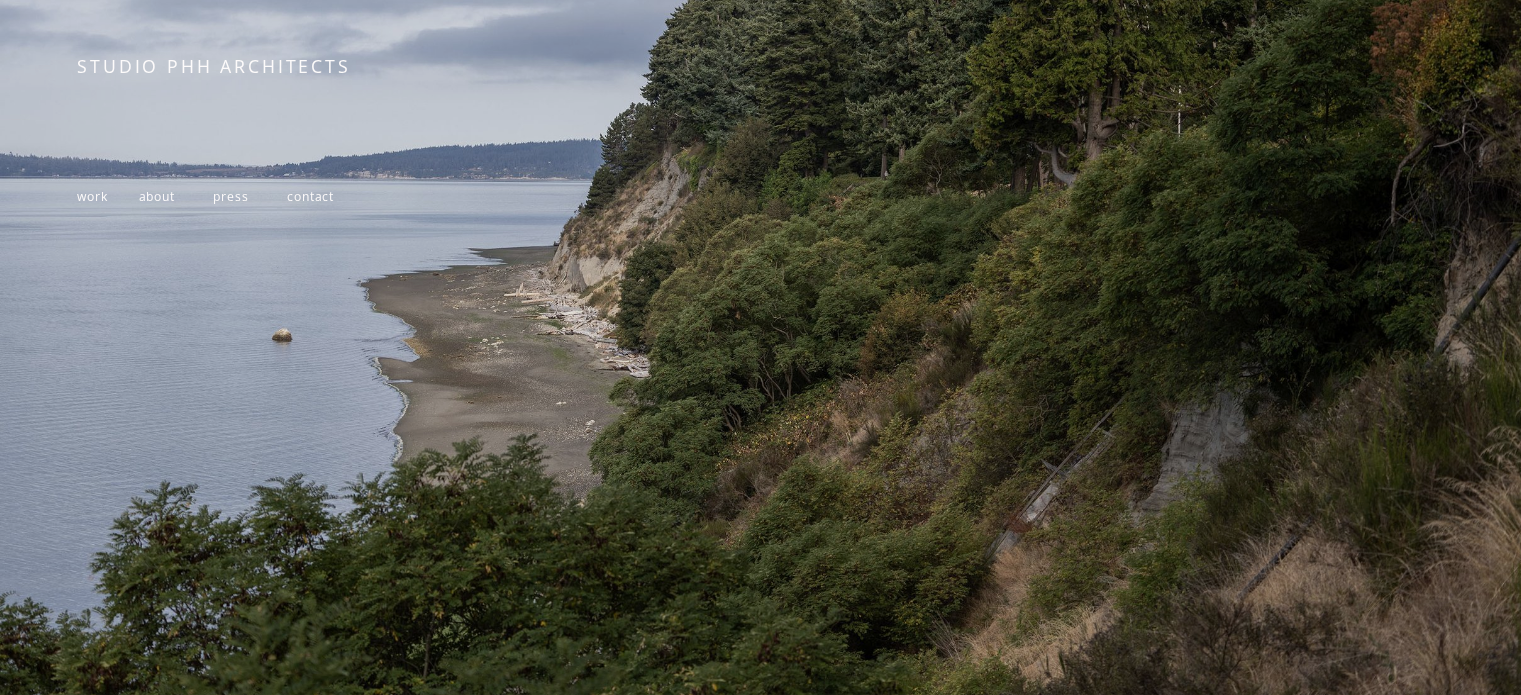 click on "work" at bounding box center [92, 196] 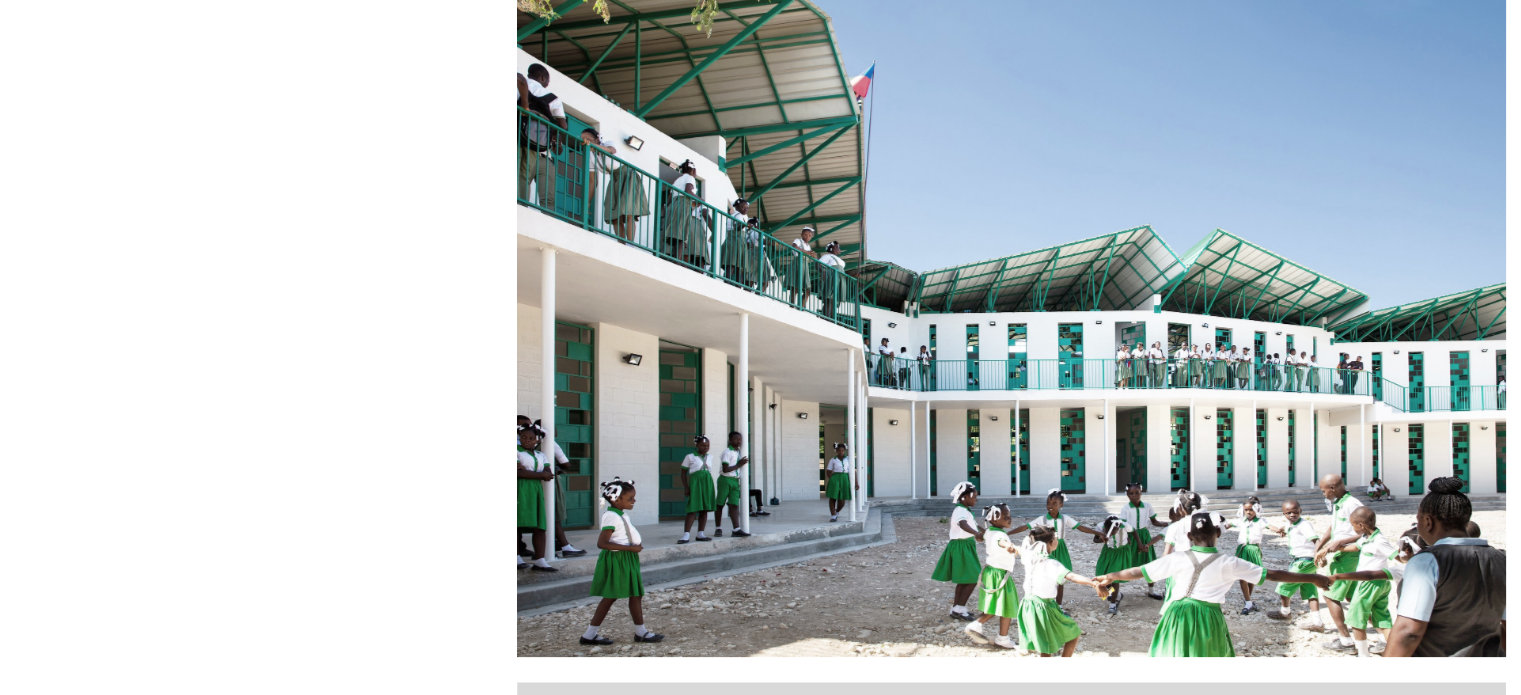 scroll, scrollTop: 700, scrollLeft: 0, axis: vertical 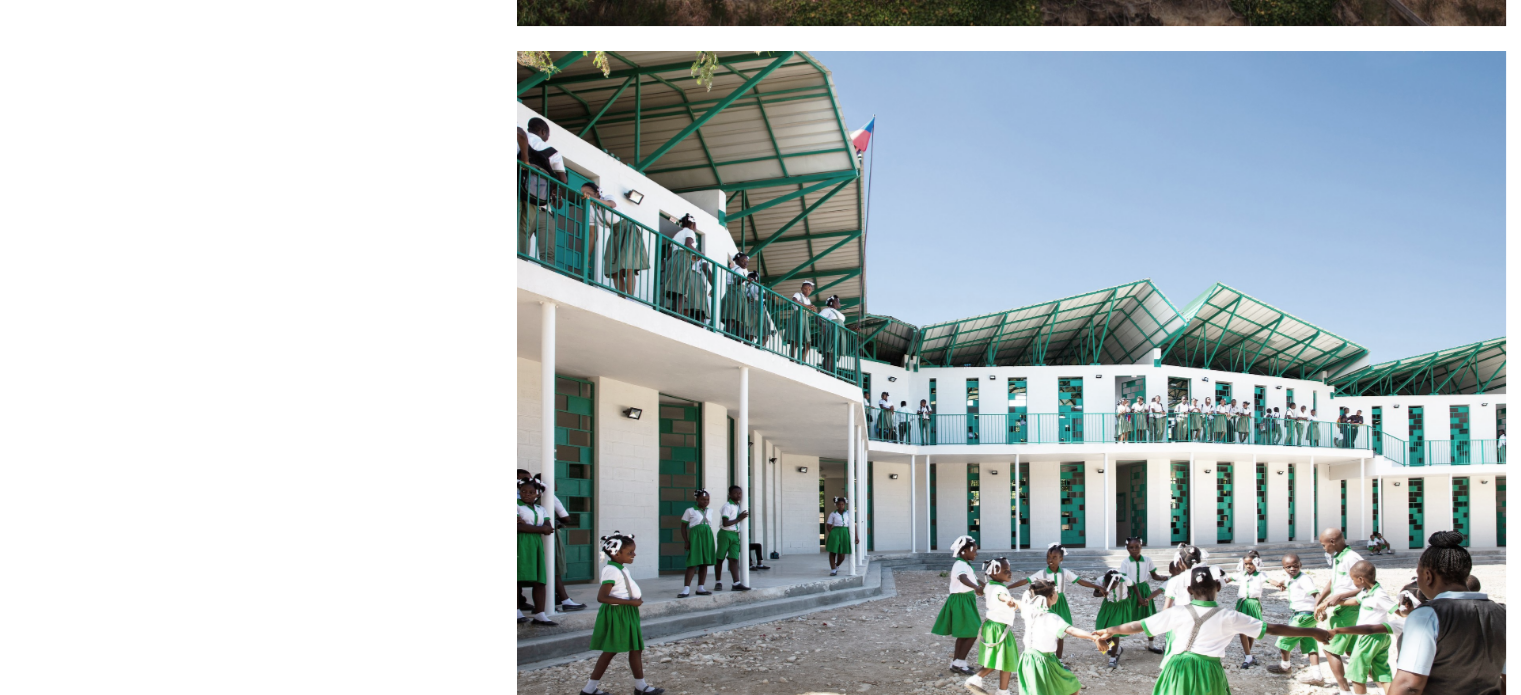 click at bounding box center (1011, 381) 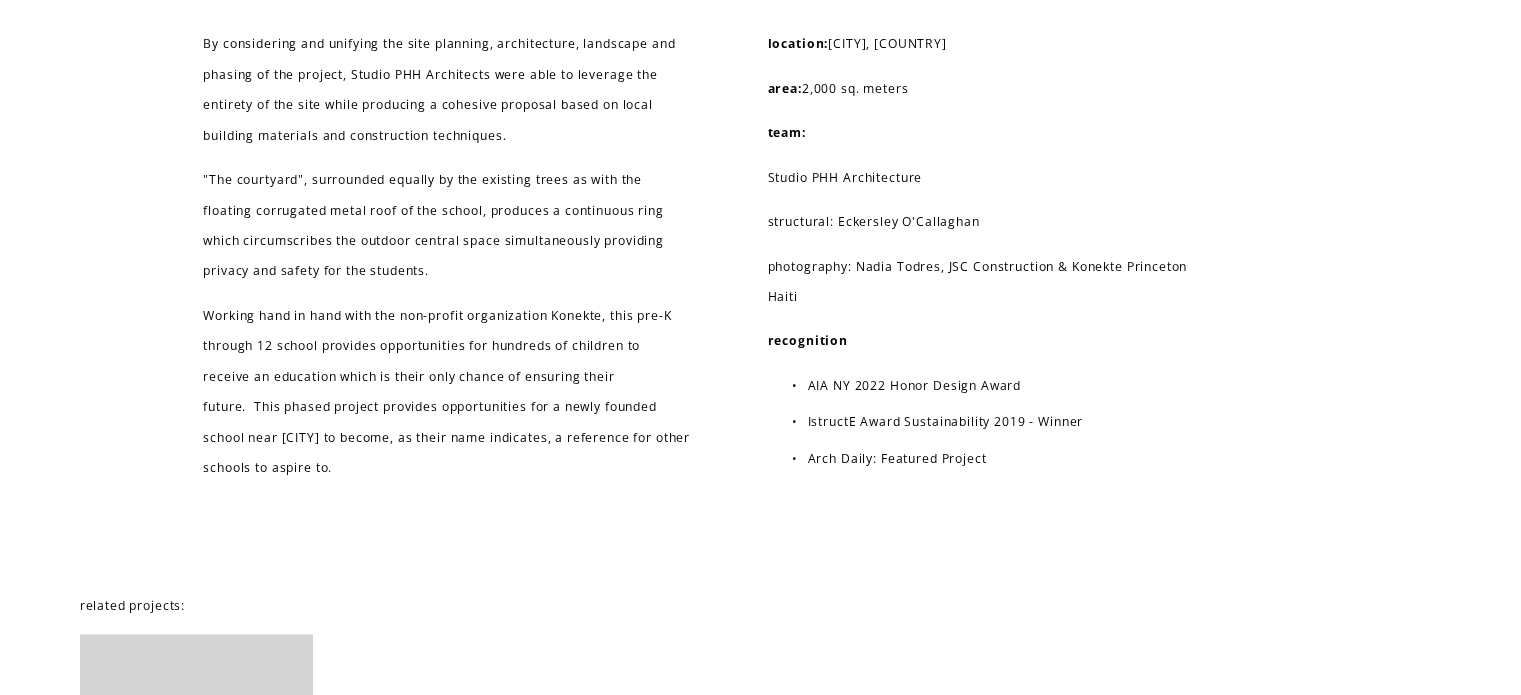 scroll, scrollTop: 10500, scrollLeft: 0, axis: vertical 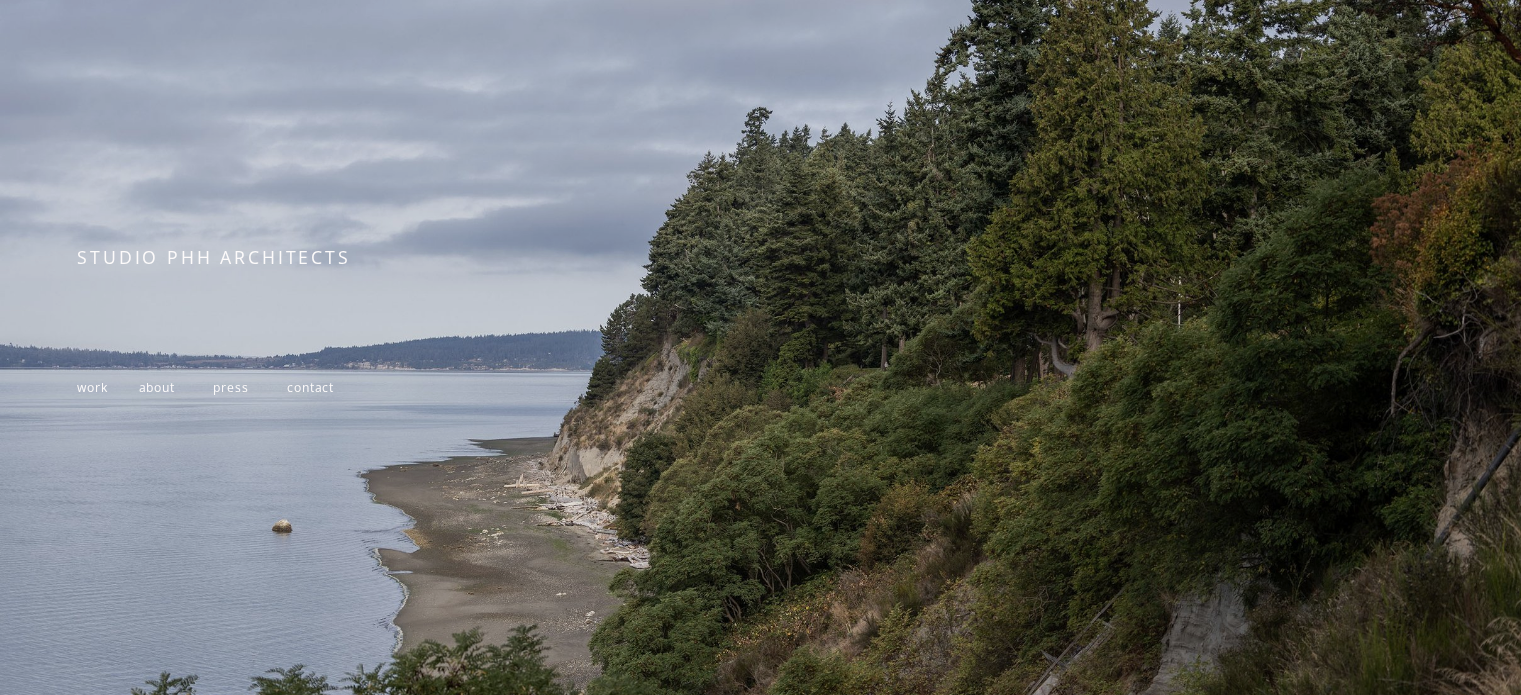 click on "work" at bounding box center [92, 387] 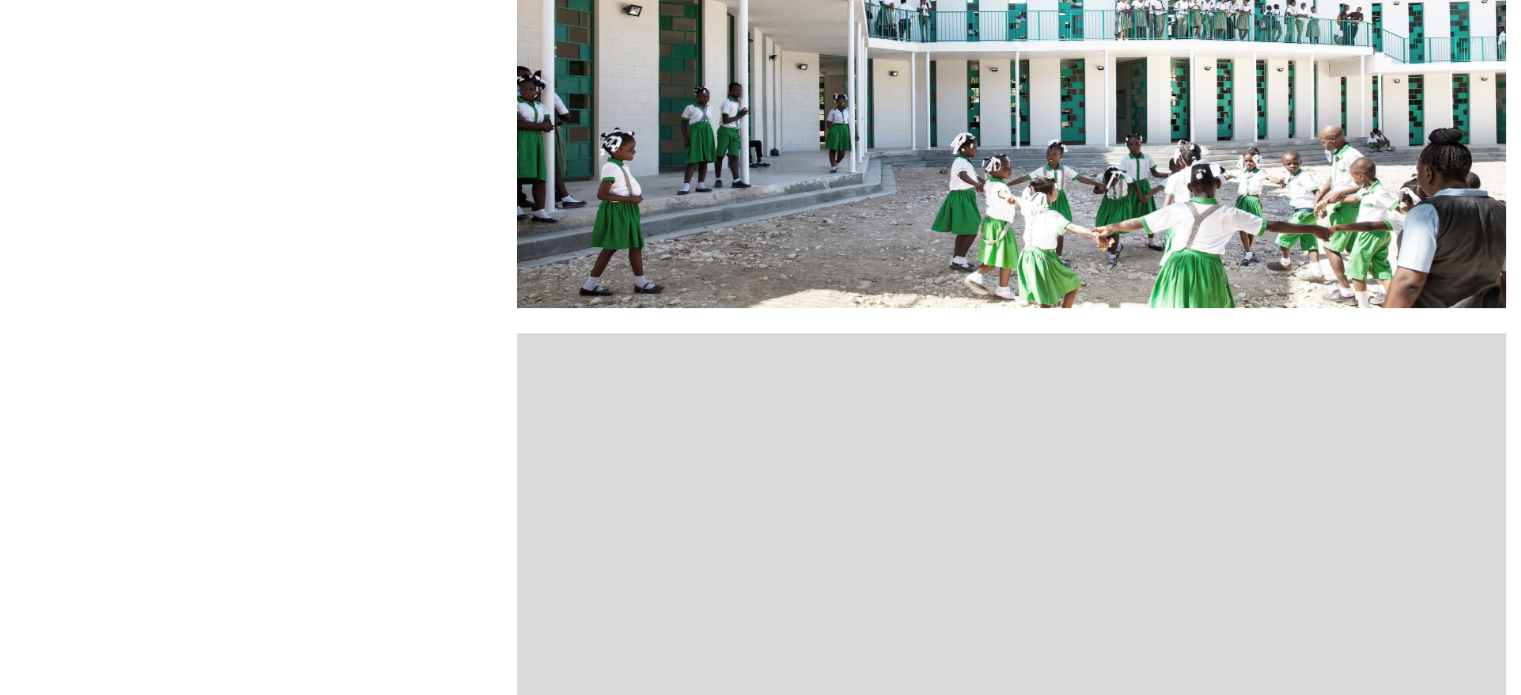 scroll, scrollTop: 1100, scrollLeft: 0, axis: vertical 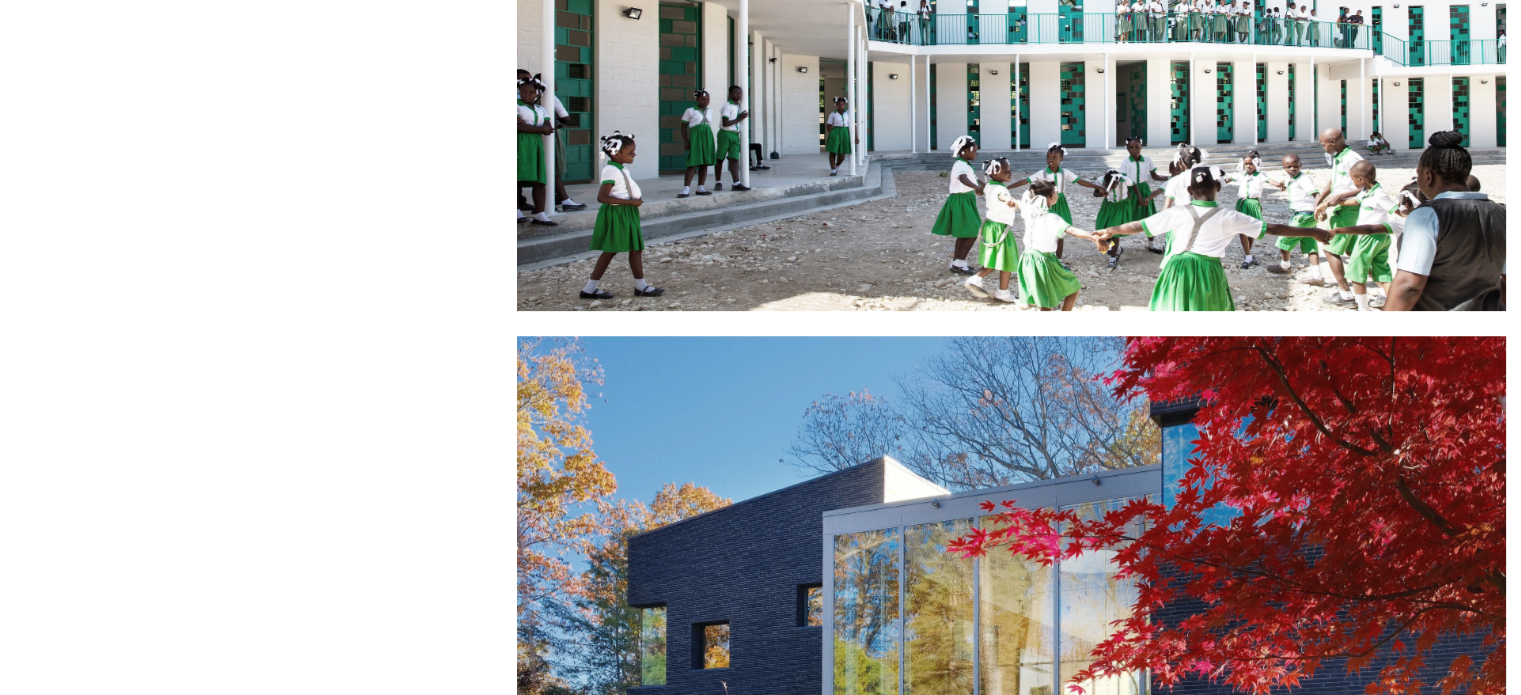 click at bounding box center (1011, -19) 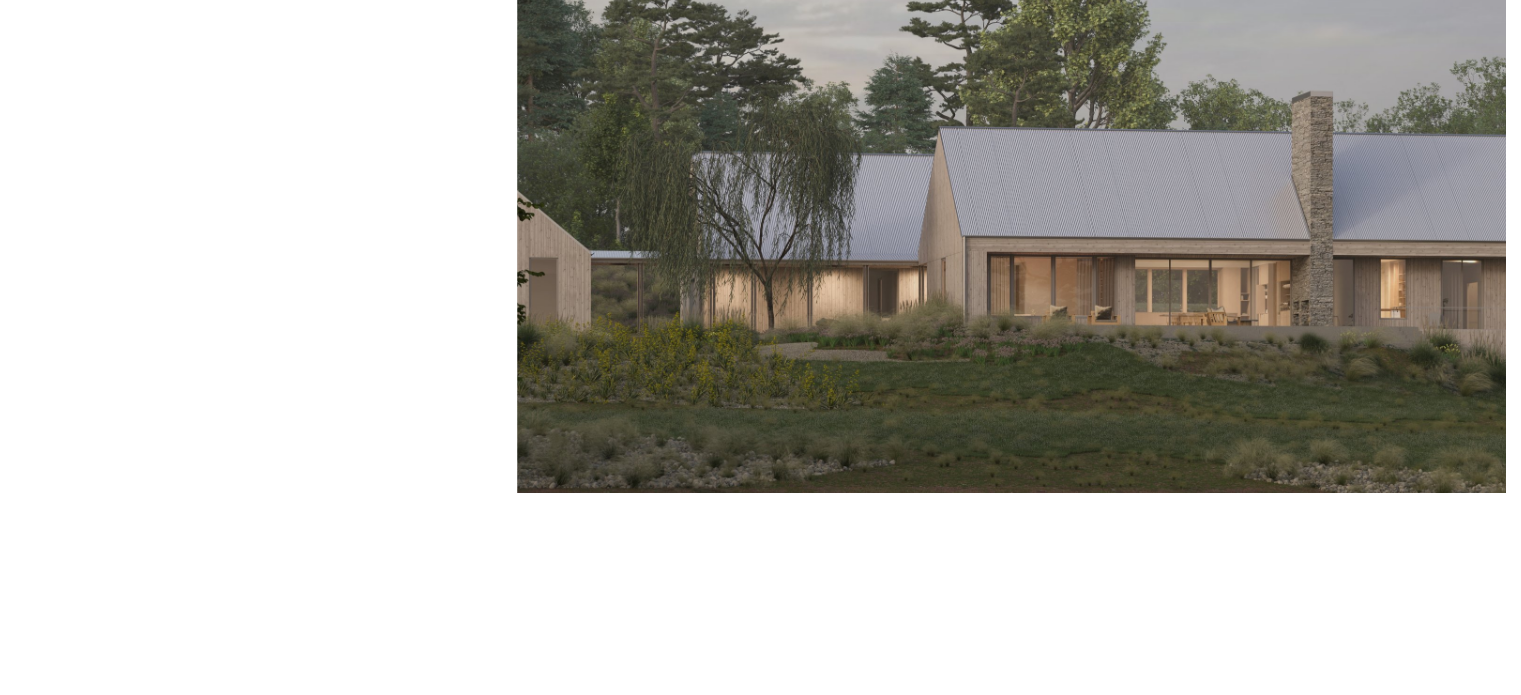 scroll, scrollTop: 2300, scrollLeft: 0, axis: vertical 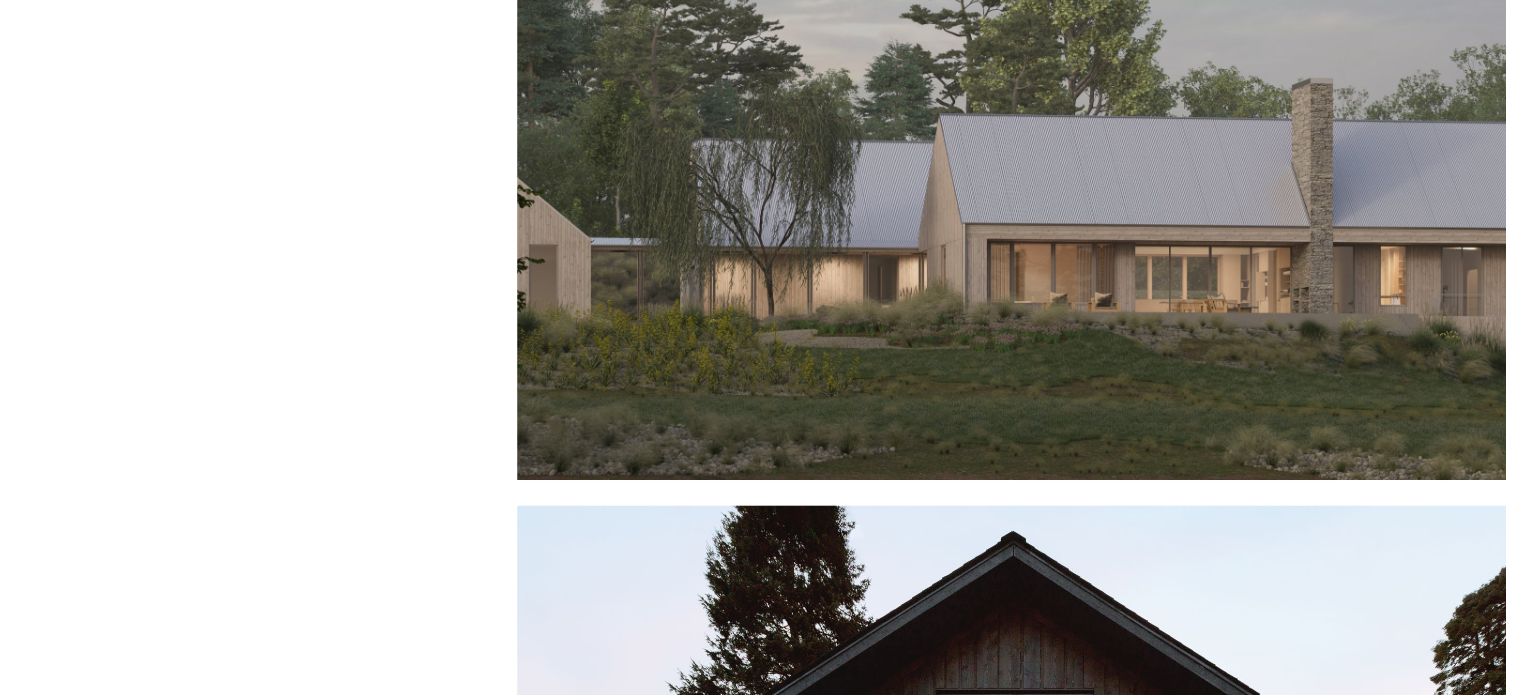 click at bounding box center (1011, 150) 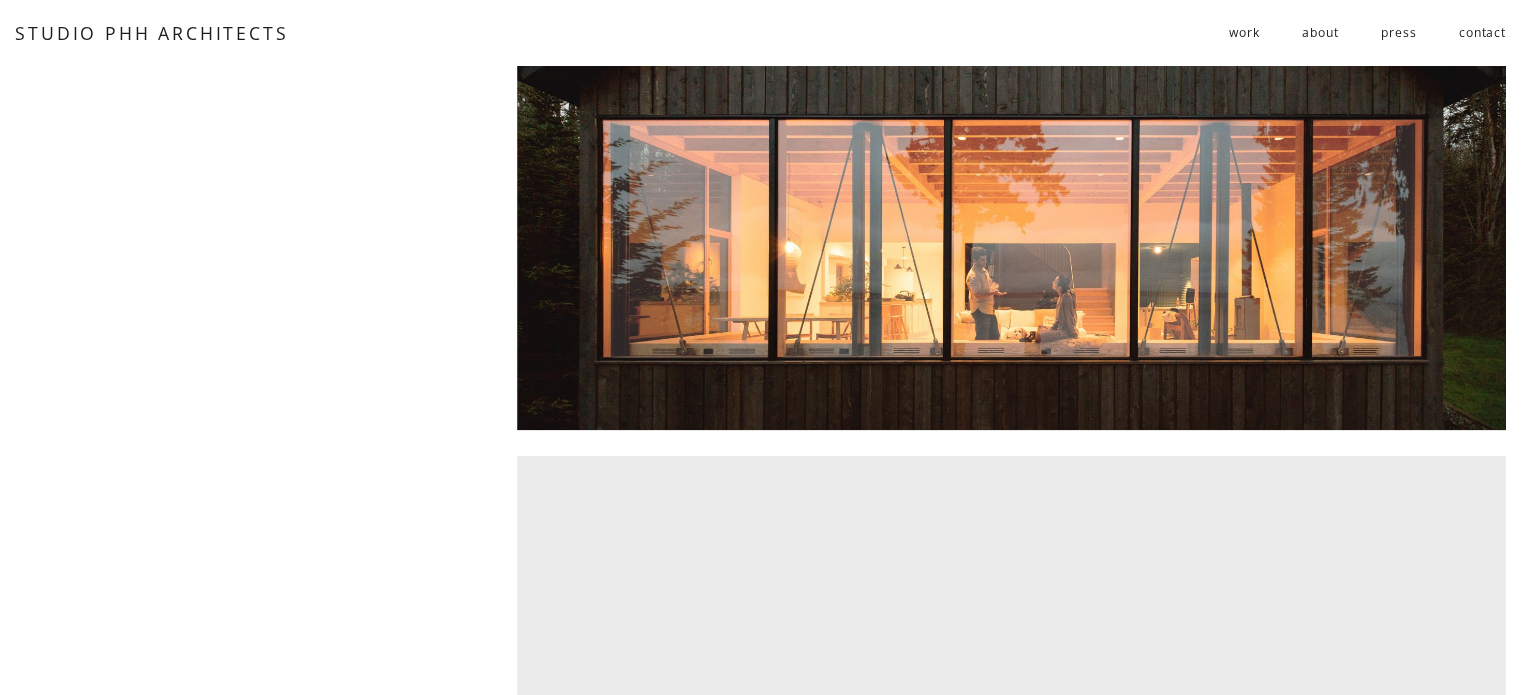 scroll, scrollTop: 2800, scrollLeft: 0, axis: vertical 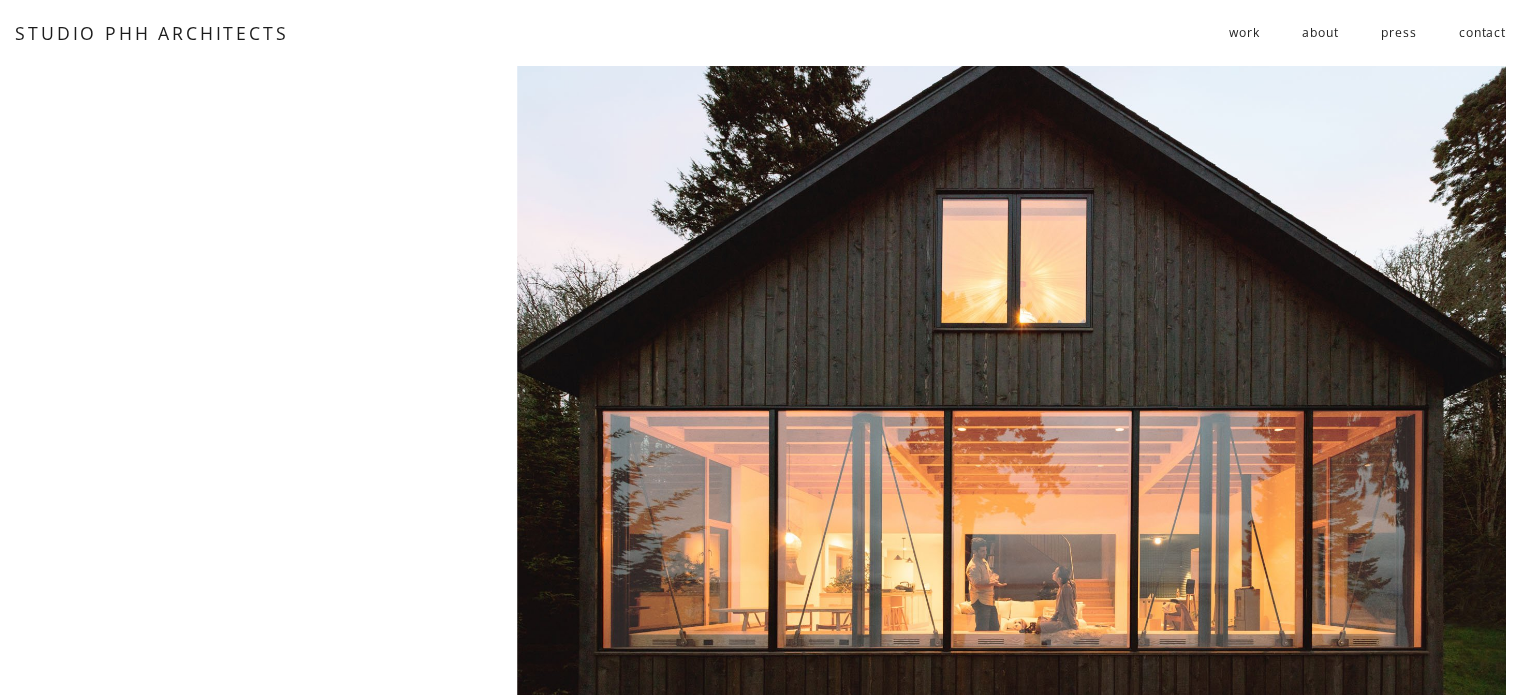 click at bounding box center (1011, 363) 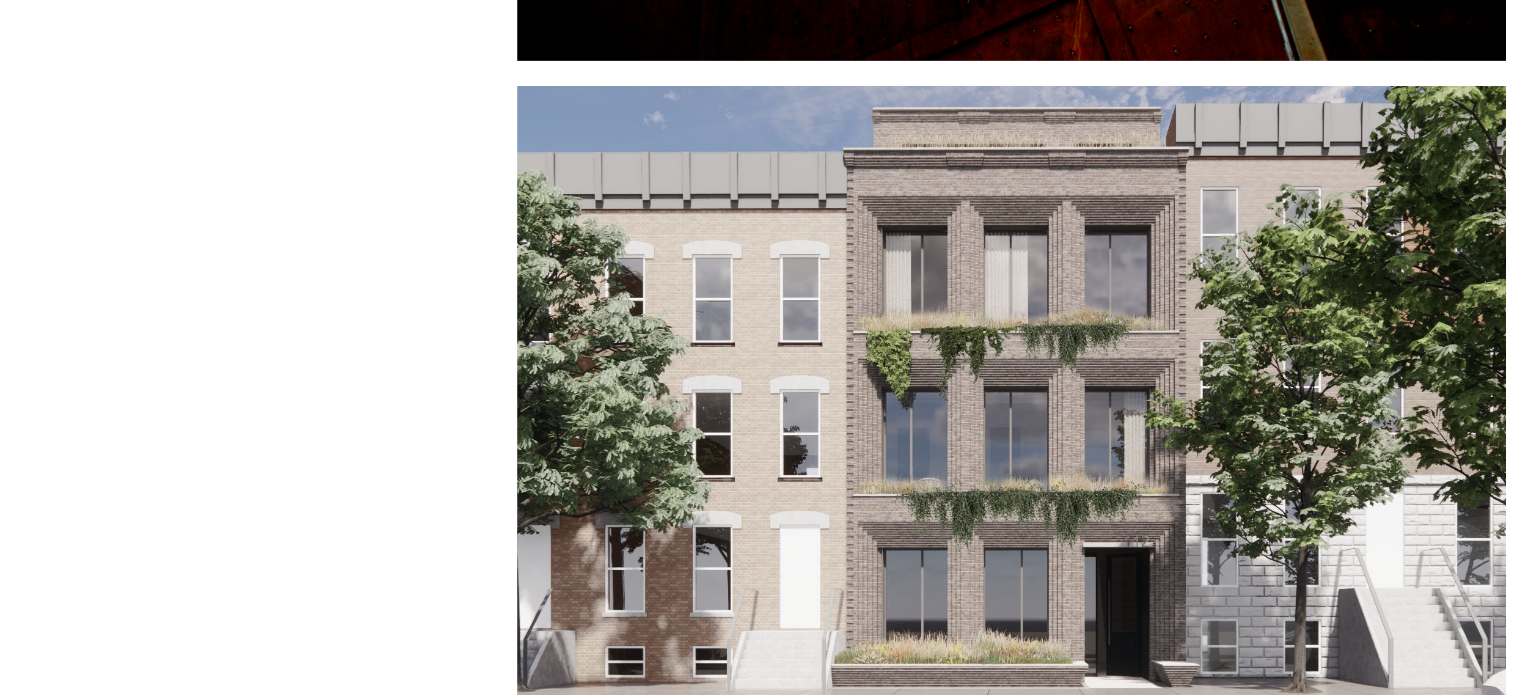 scroll, scrollTop: 7200, scrollLeft: 0, axis: vertical 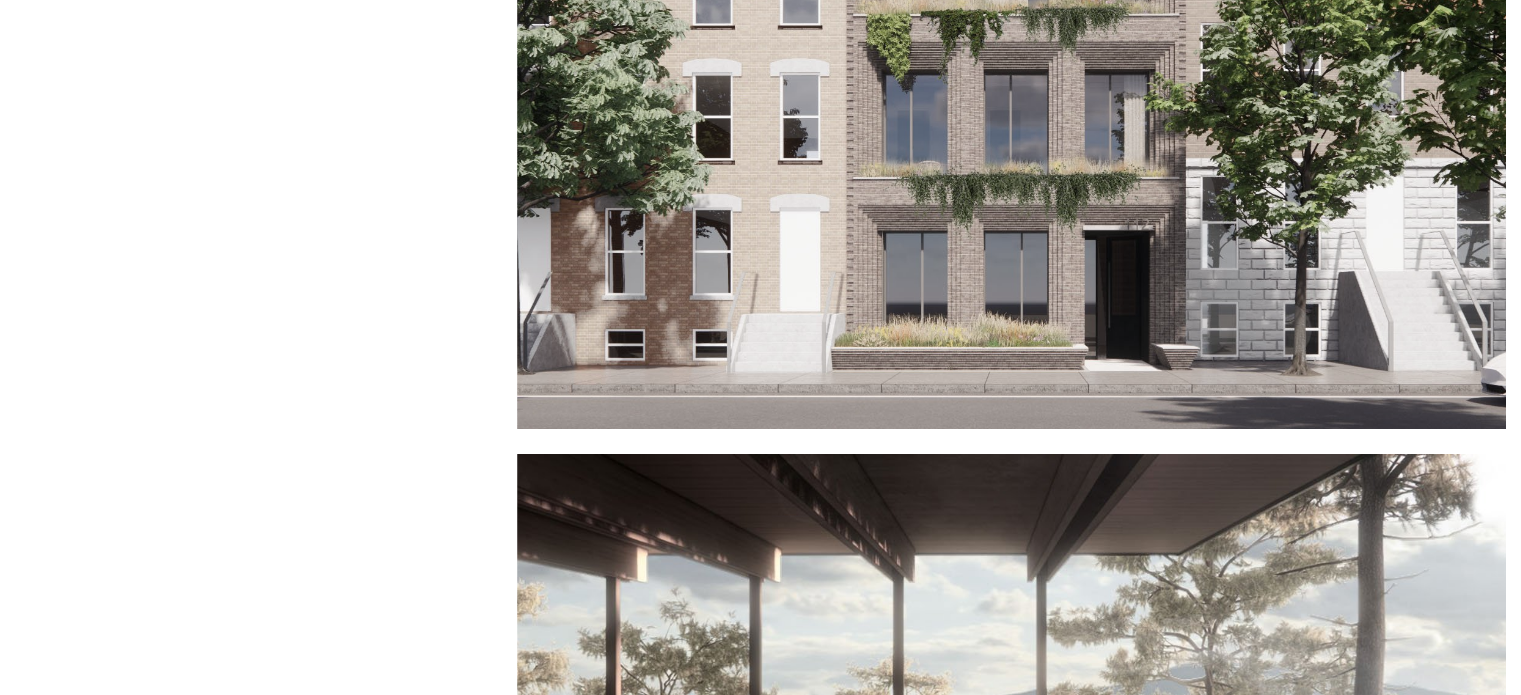 click at bounding box center [1011, 99] 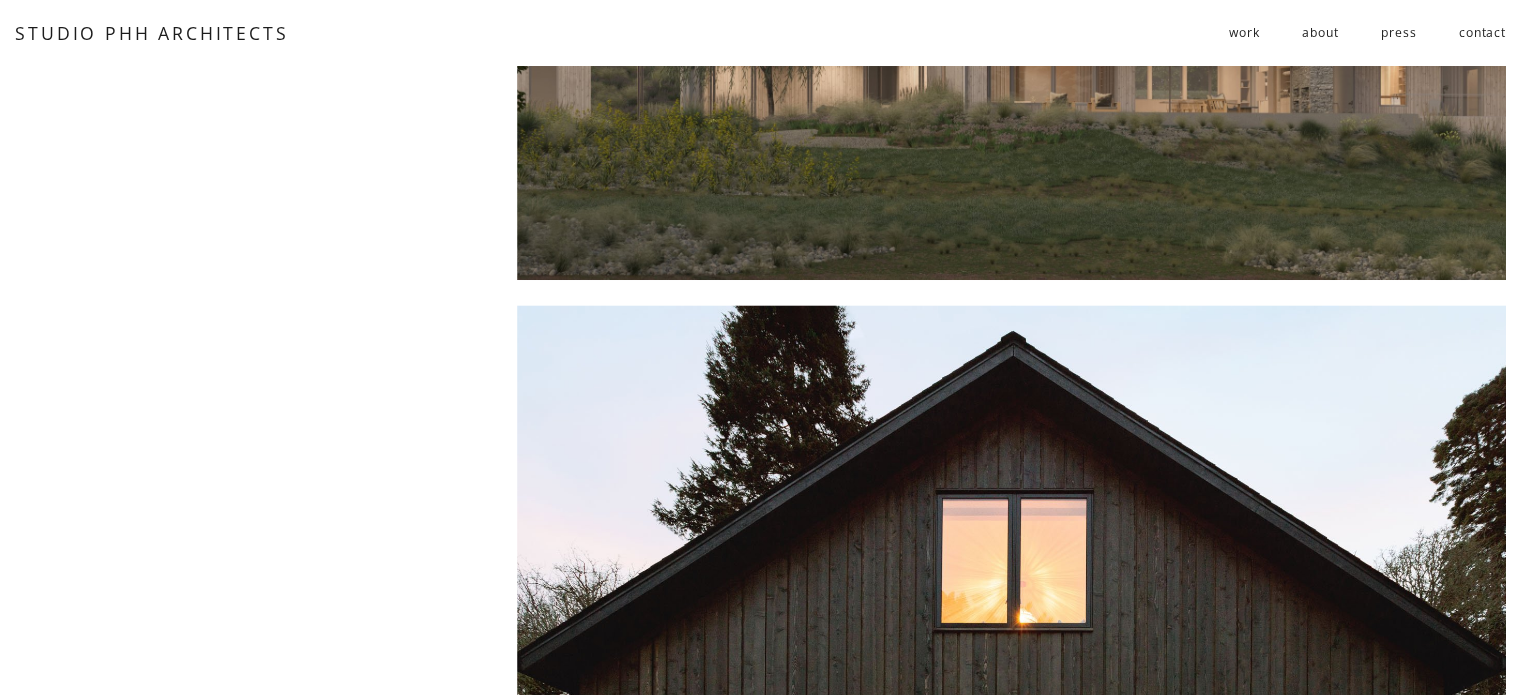 scroll, scrollTop: 2900, scrollLeft: 0, axis: vertical 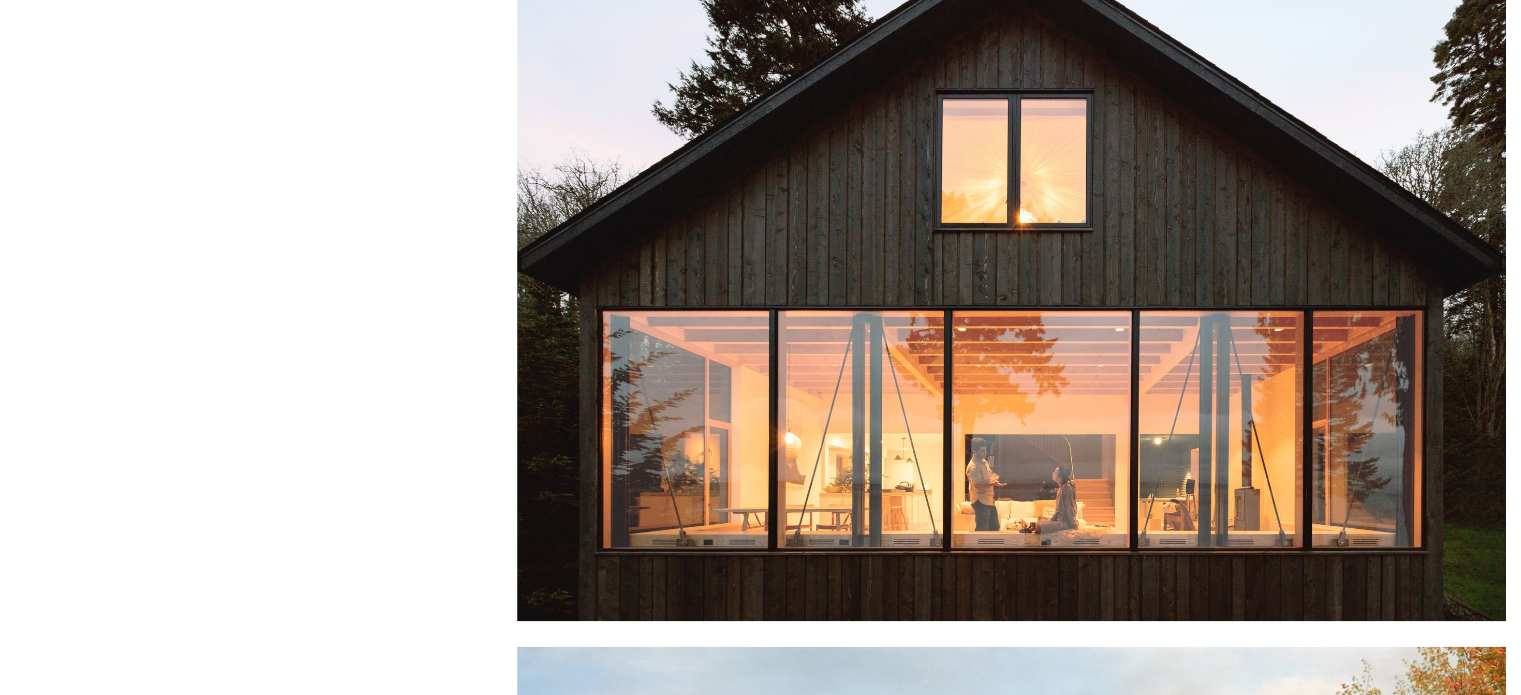 click at bounding box center [1011, 263] 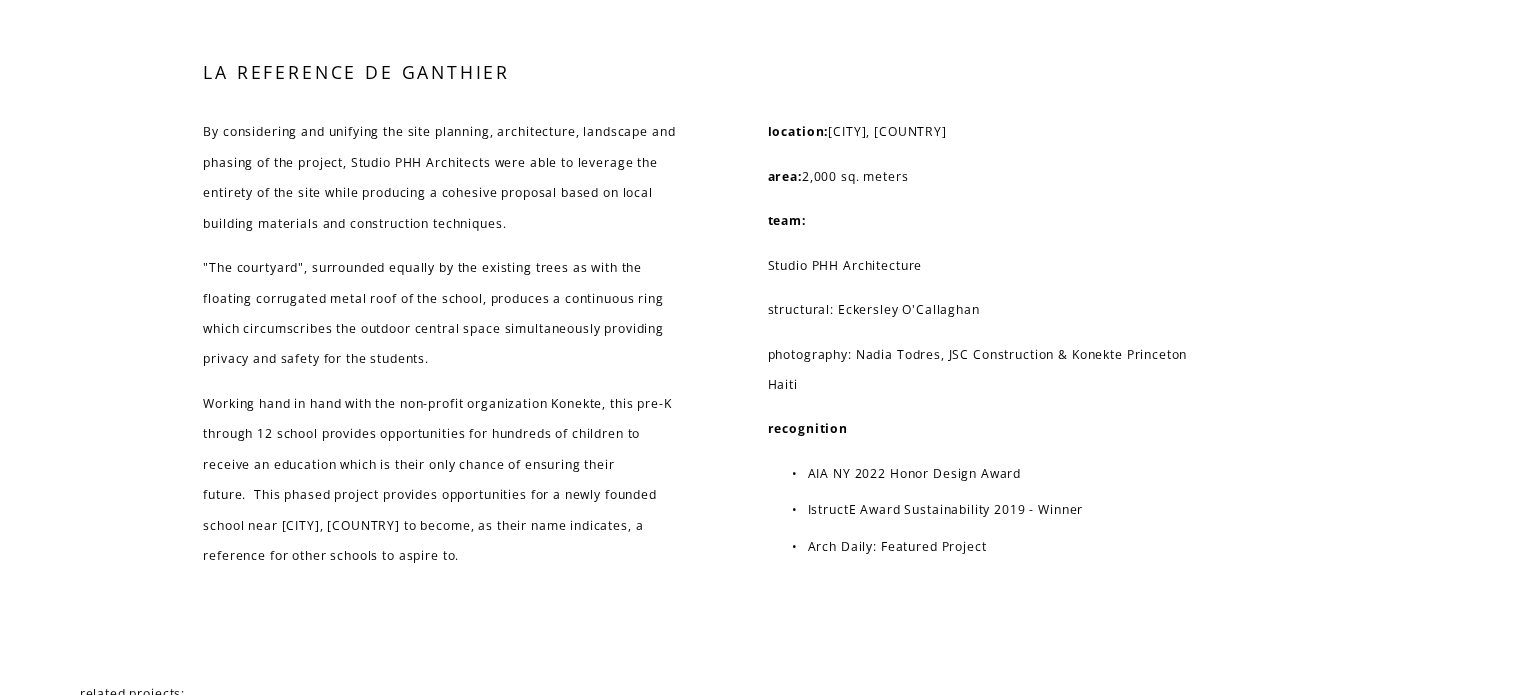 scroll, scrollTop: 10400, scrollLeft: 0, axis: vertical 